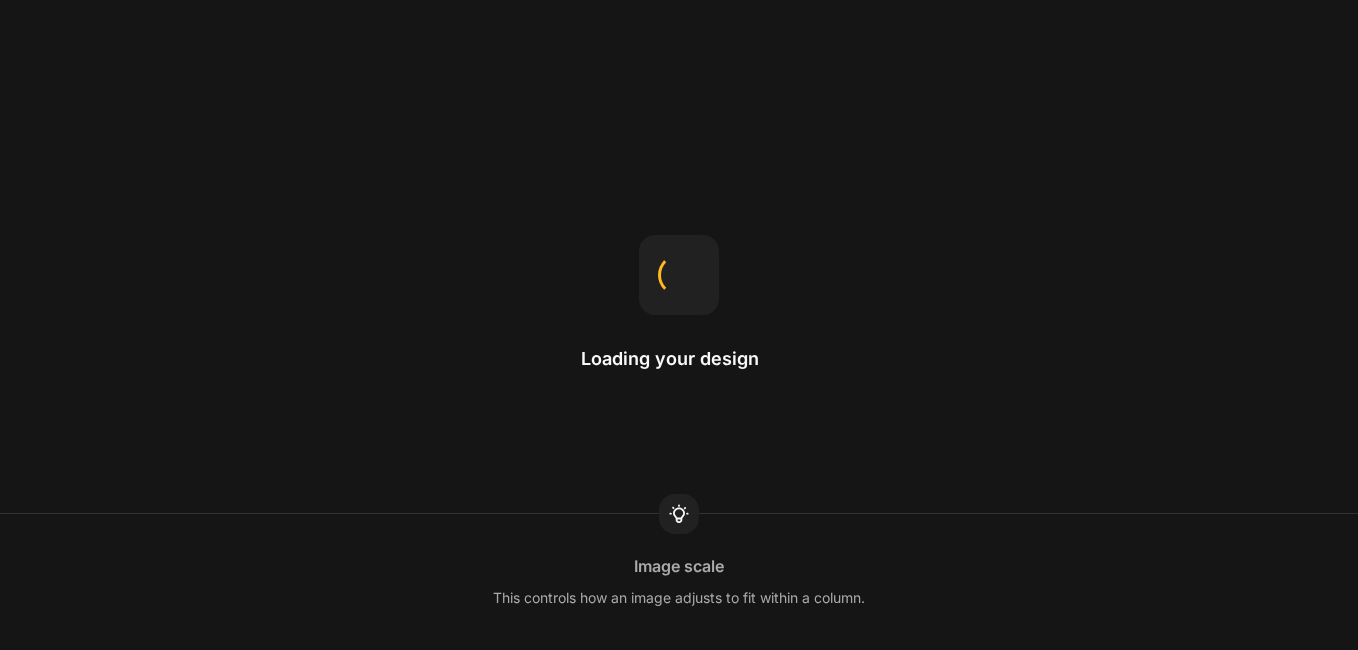 scroll, scrollTop: 0, scrollLeft: 0, axis: both 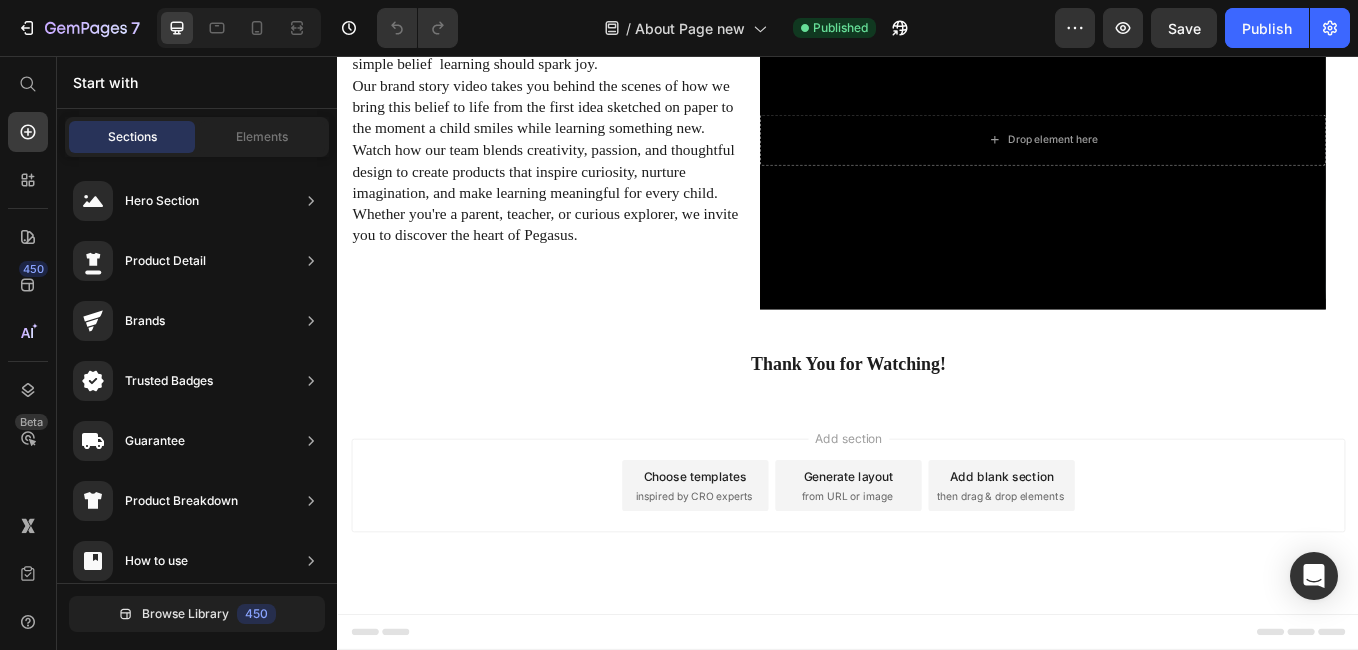 click on "Add section Choose templates inspired by CRO experts Generate layout from URL or image Add blank section then drag & drop elements" at bounding box center [937, 561] 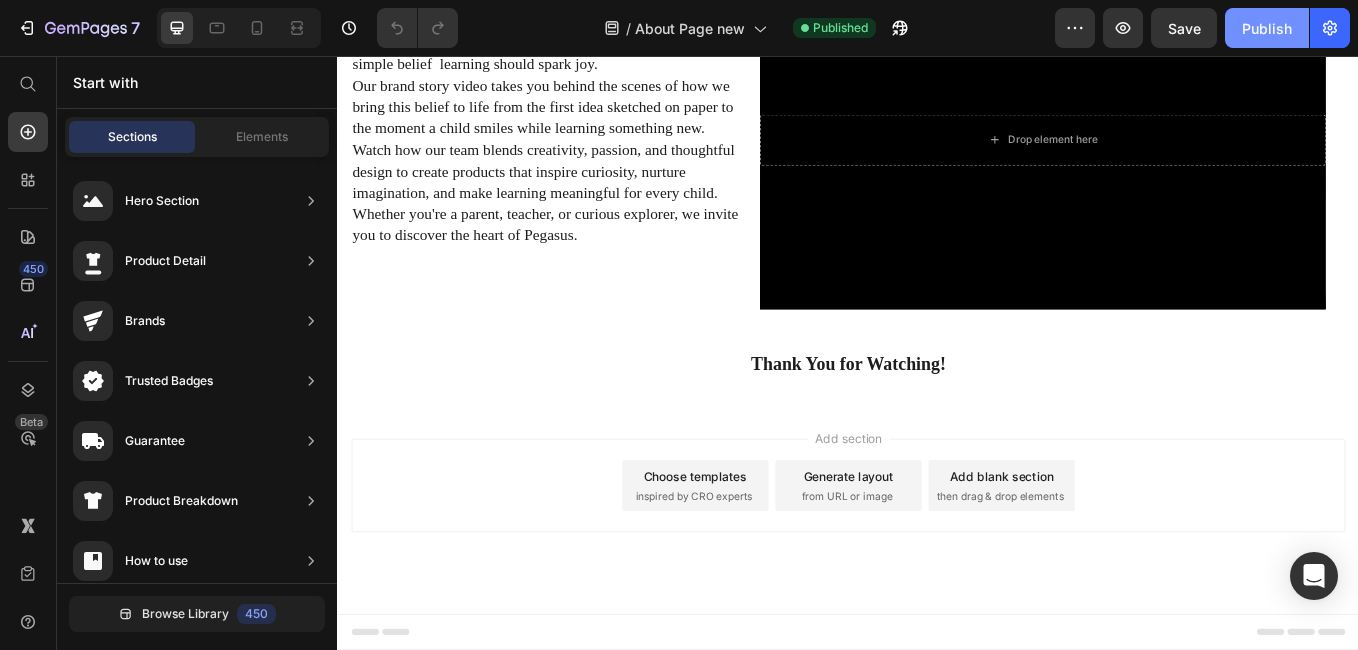 click on "Publish" at bounding box center [1267, 28] 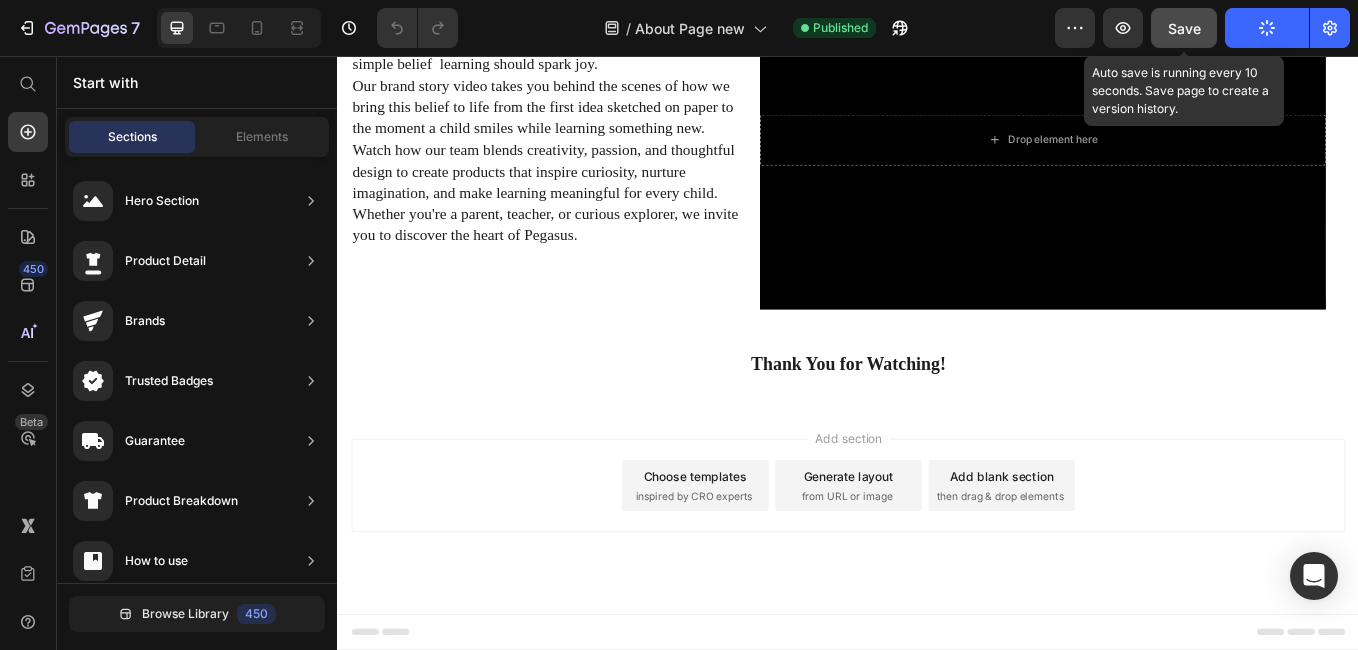 click on "Save" at bounding box center [1184, 28] 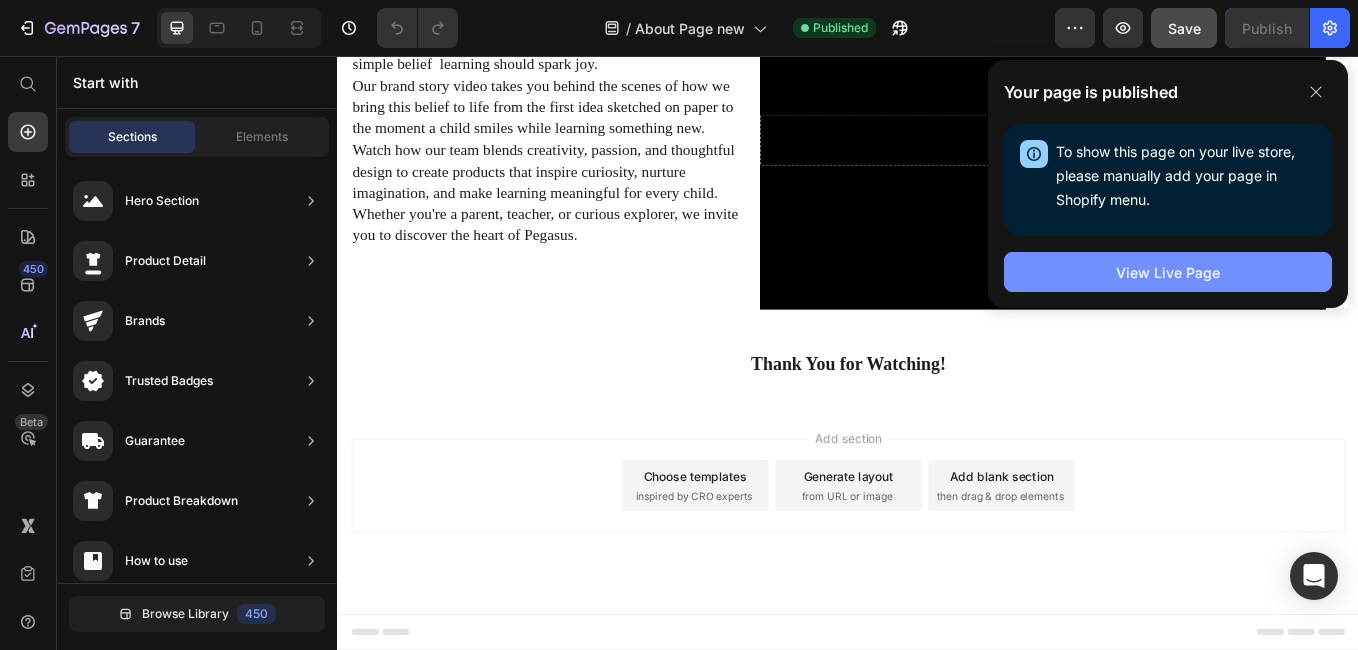 click on "View Live Page" at bounding box center [1168, 272] 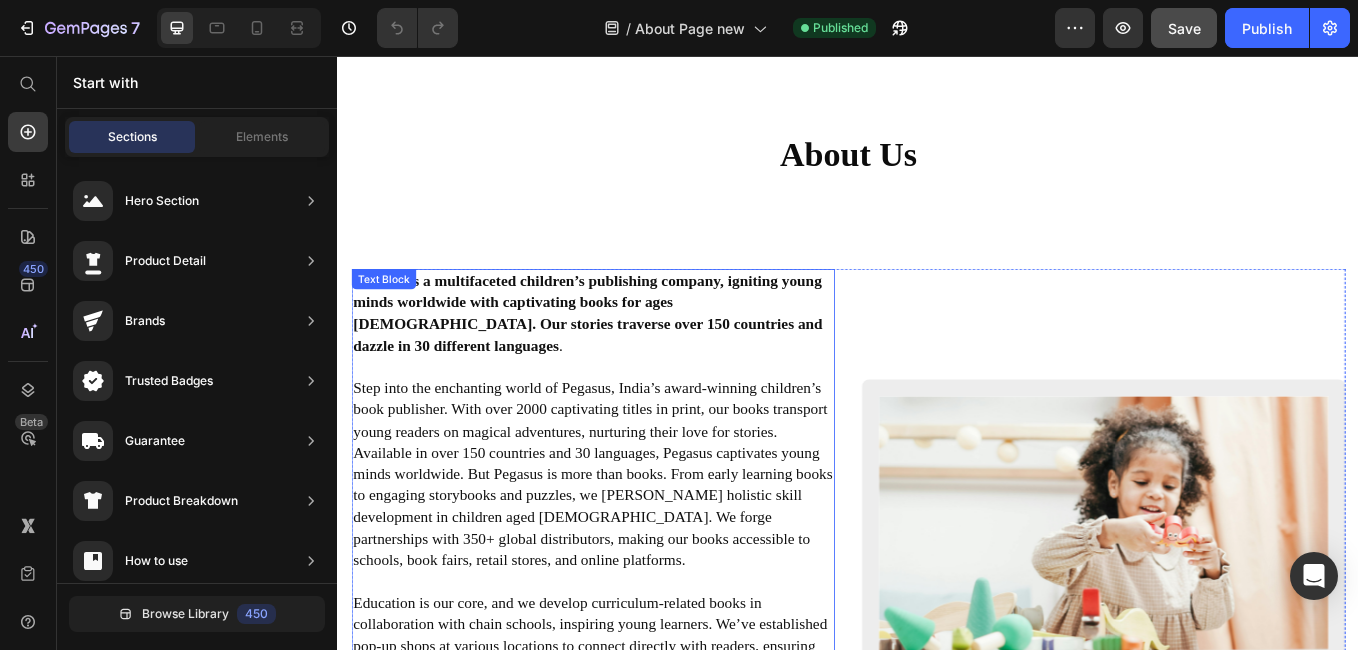 scroll, scrollTop: 0, scrollLeft: 0, axis: both 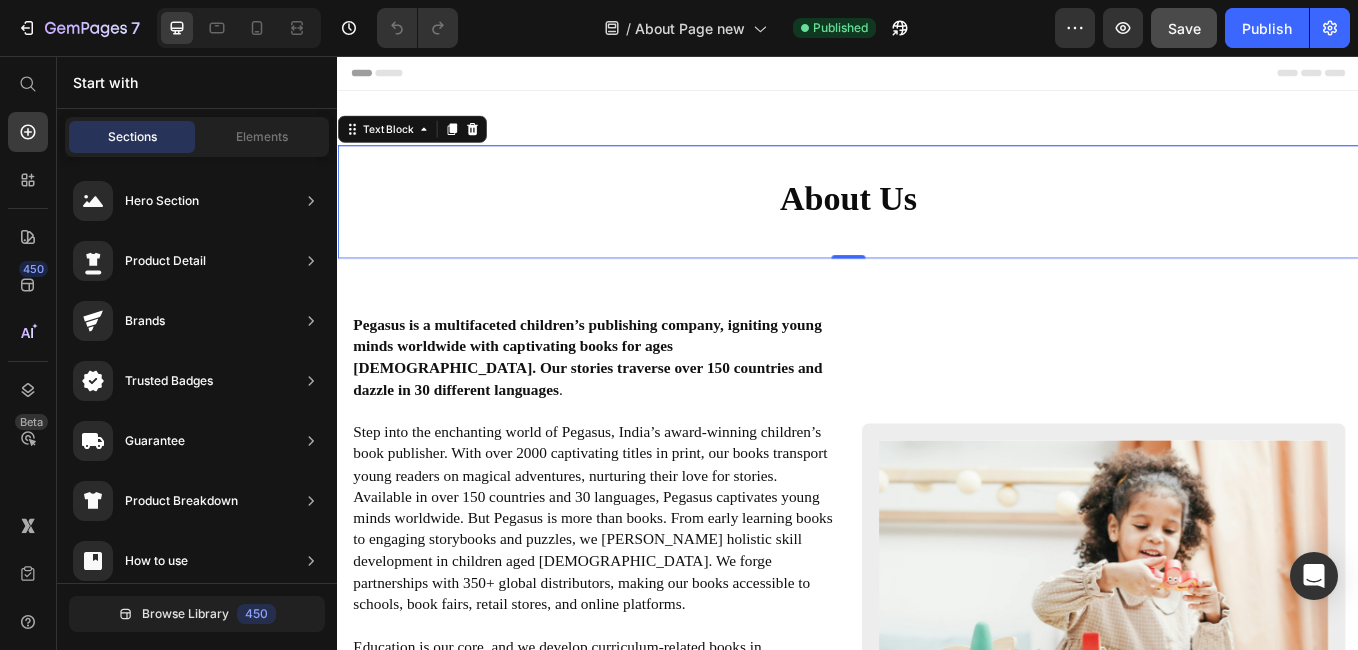 click on "About Us" at bounding box center [936, 223] 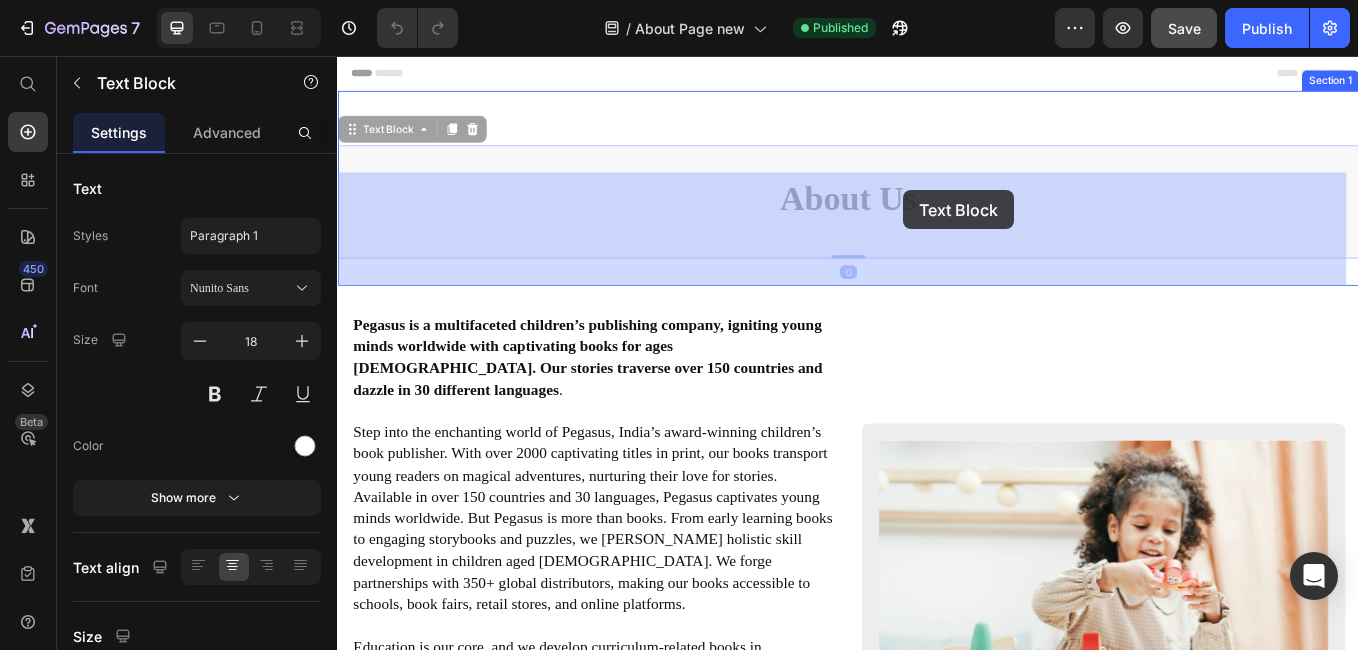 drag, startPoint x: 829, startPoint y: 195, endPoint x: 957, endPoint y: 213, distance: 129.25943 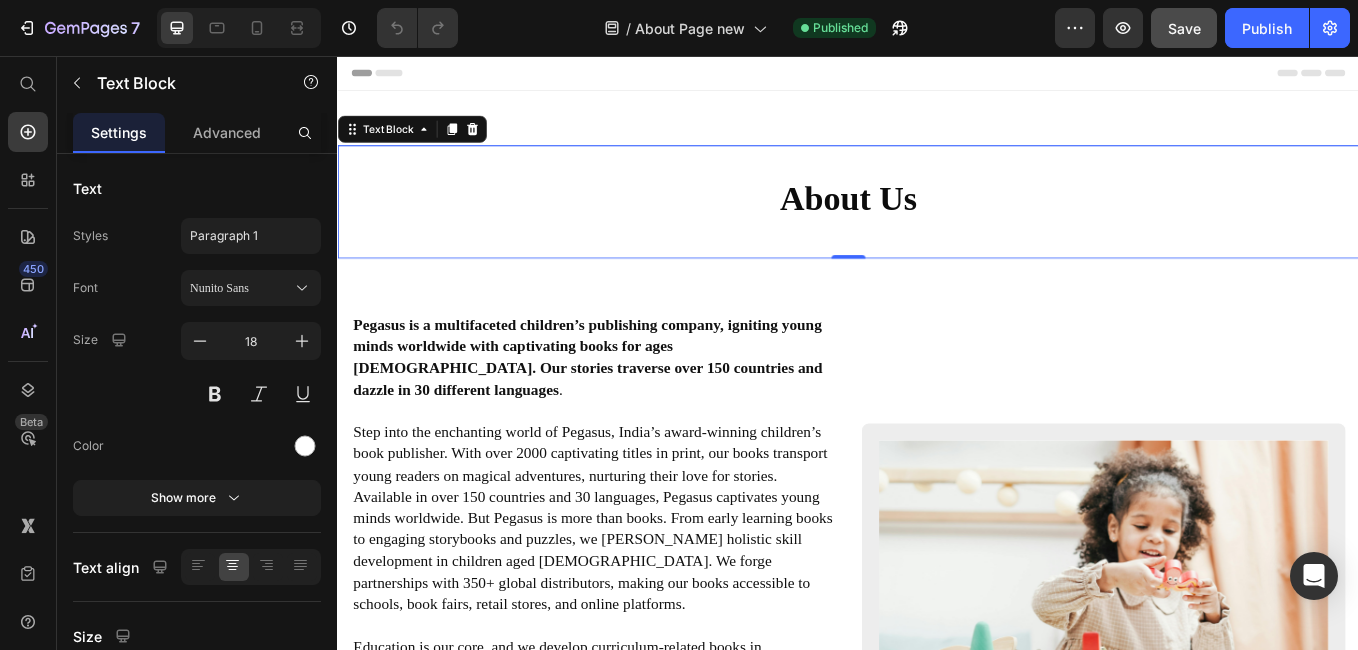 click on "About Us" at bounding box center [936, 223] 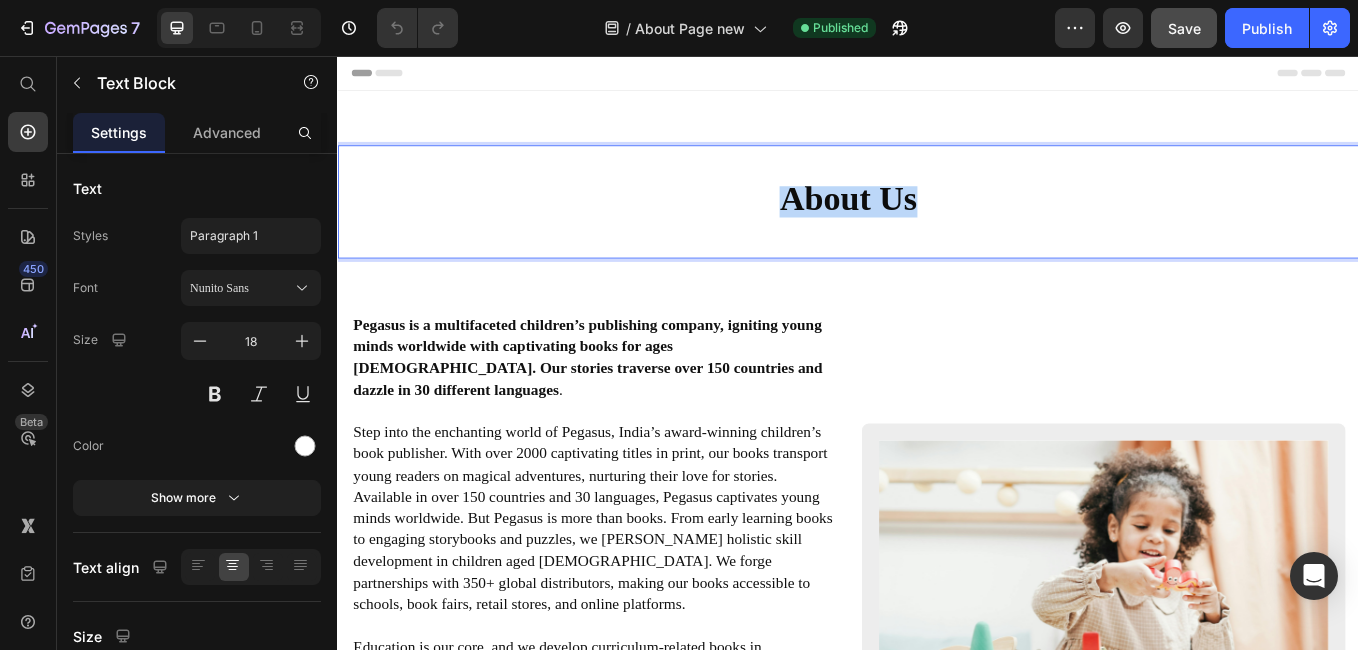 drag, startPoint x: 828, startPoint y: 217, endPoint x: 1091, endPoint y: 220, distance: 263.01712 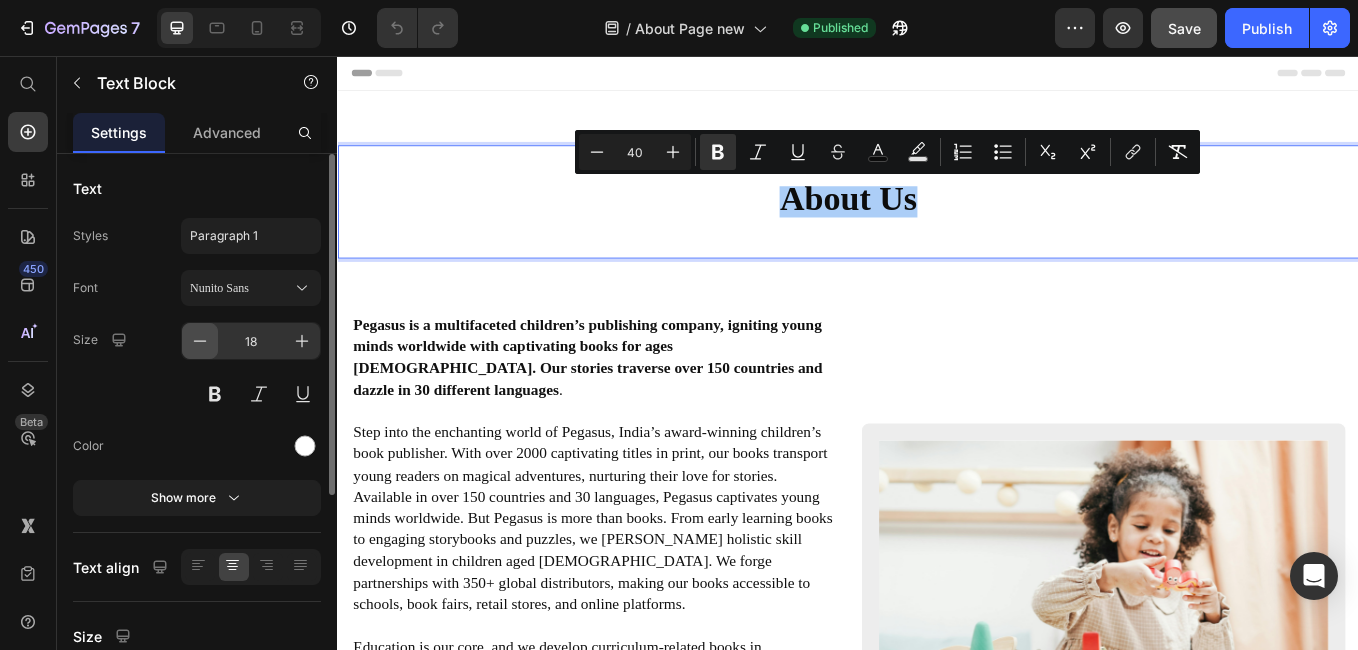 click 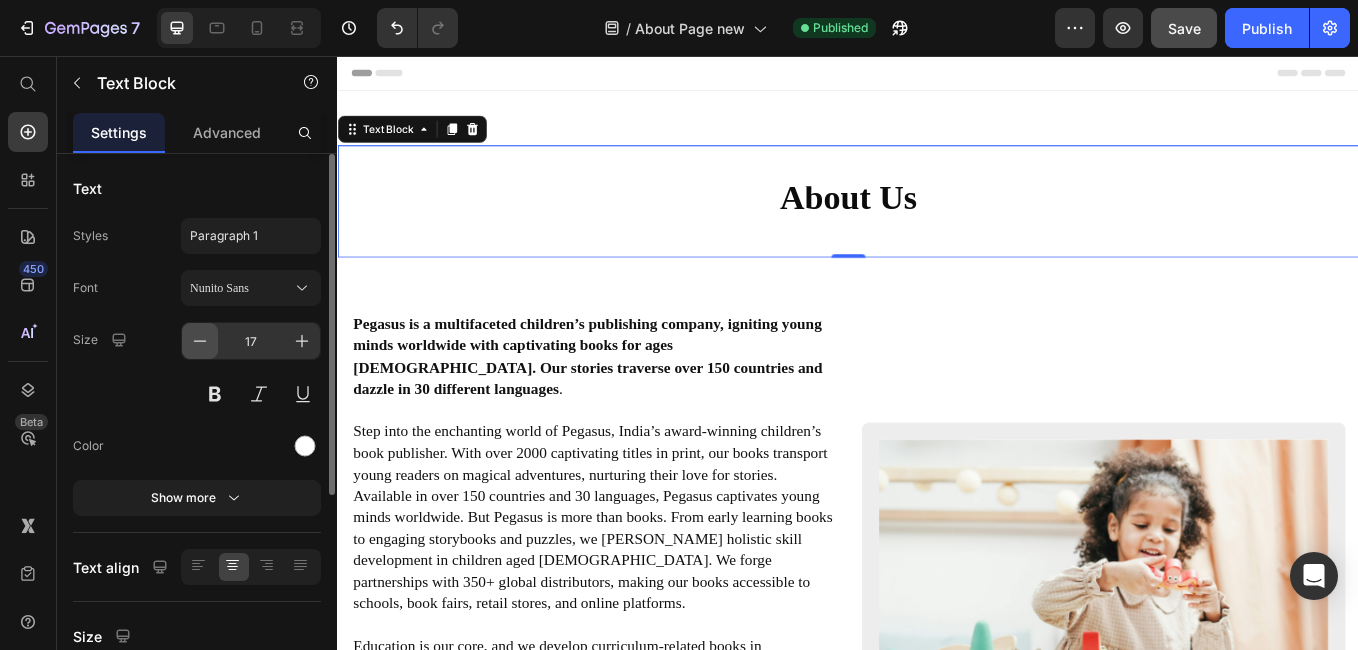click 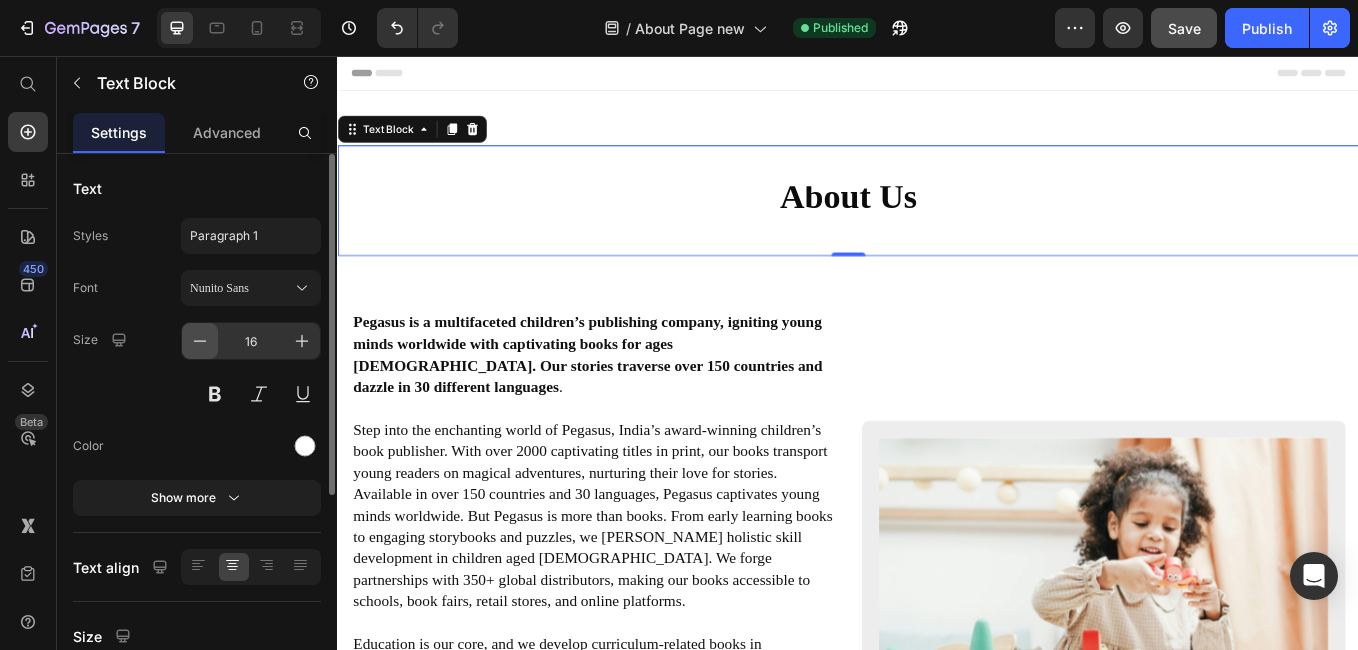 click 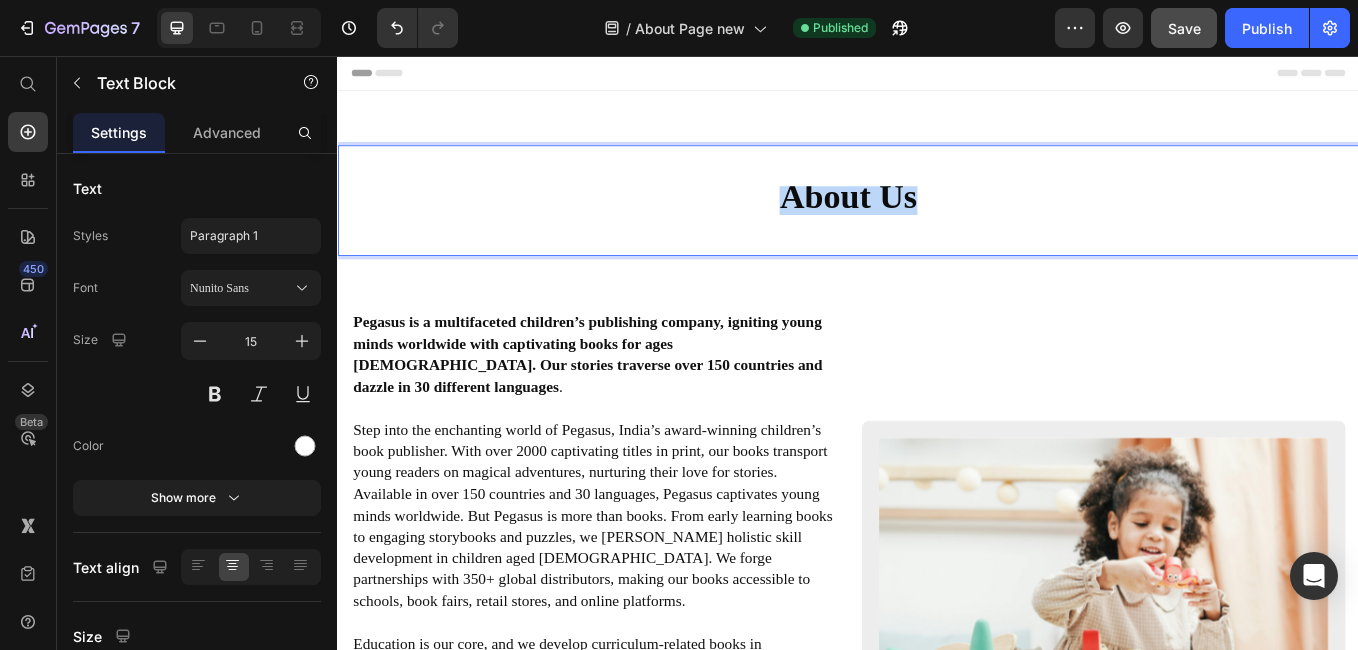 drag, startPoint x: 1066, startPoint y: 217, endPoint x: 793, endPoint y: 218, distance: 273.00183 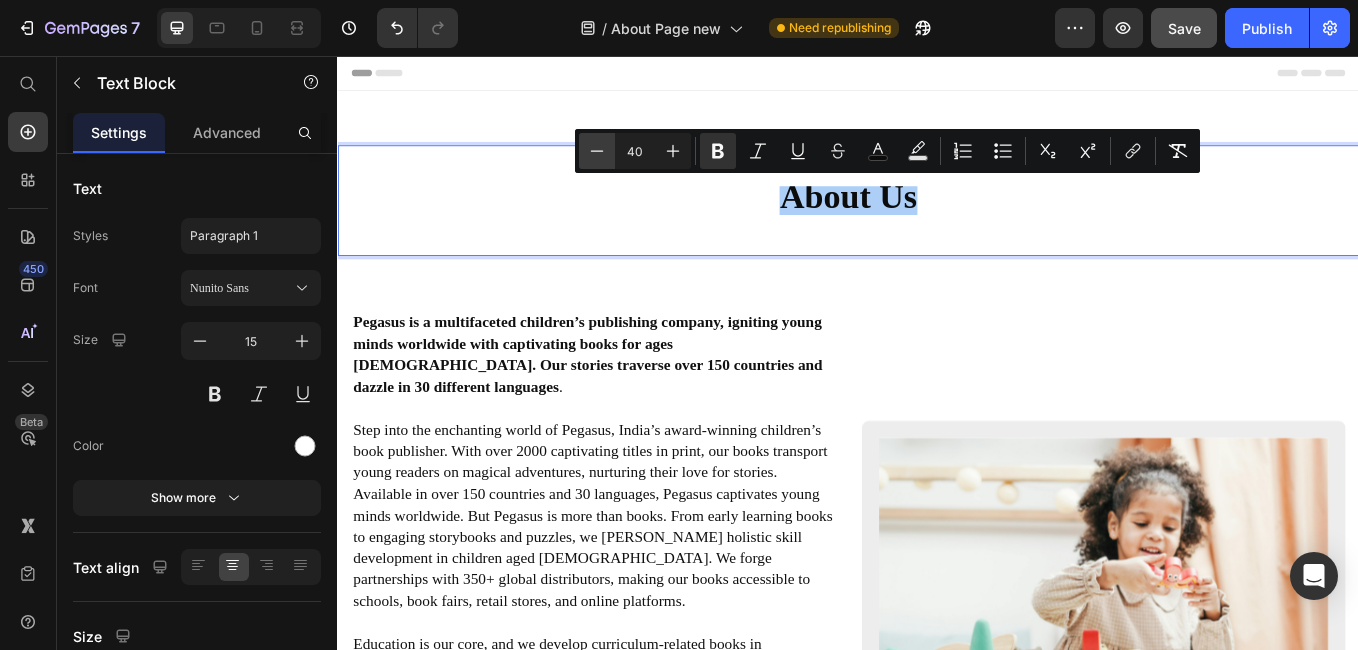 click 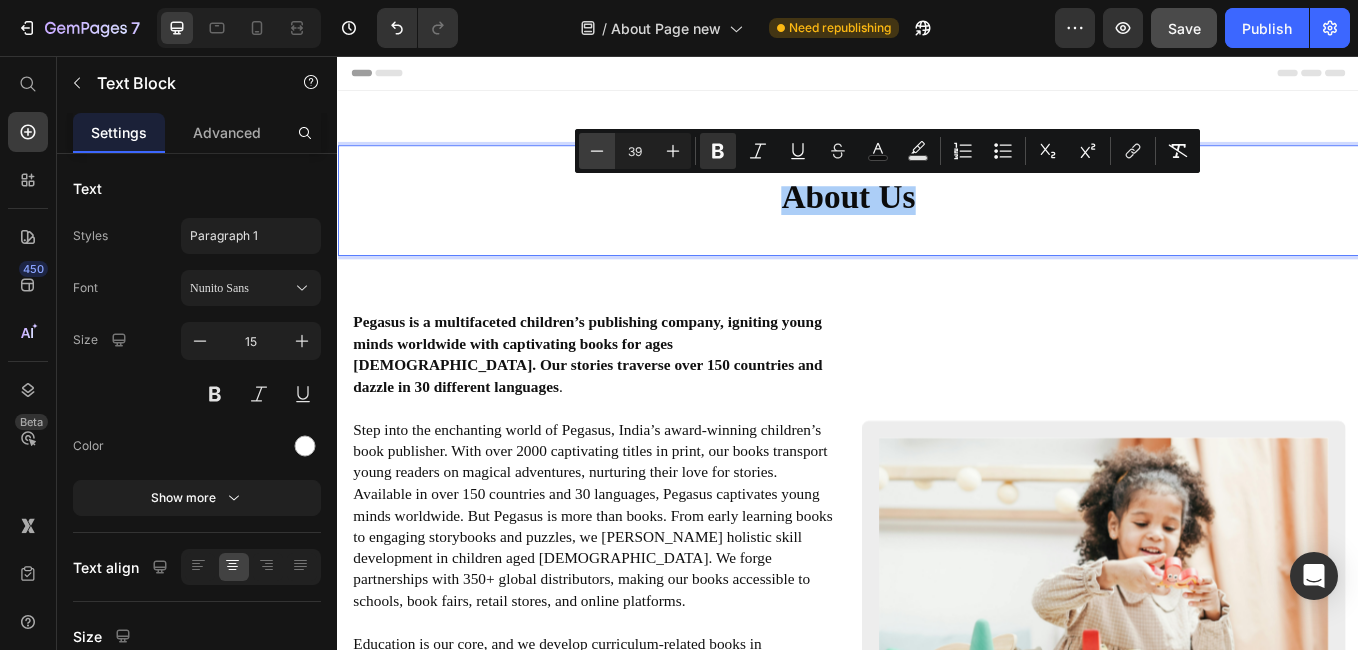 click 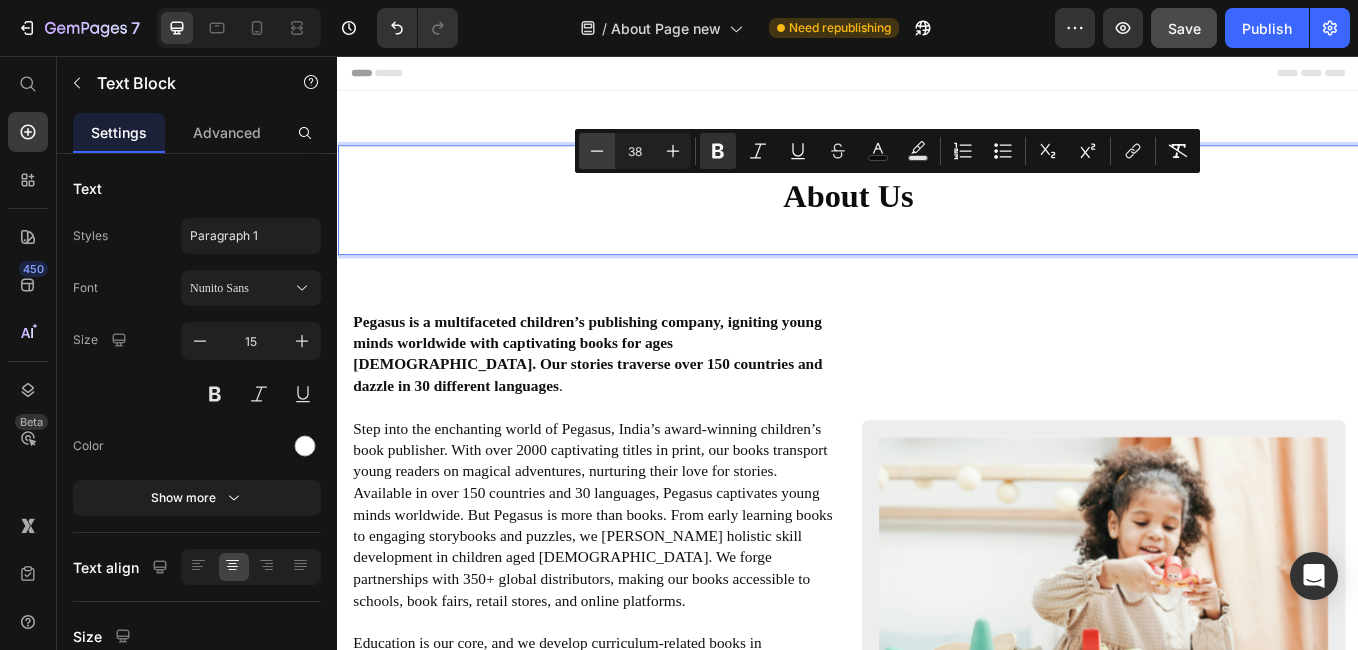click 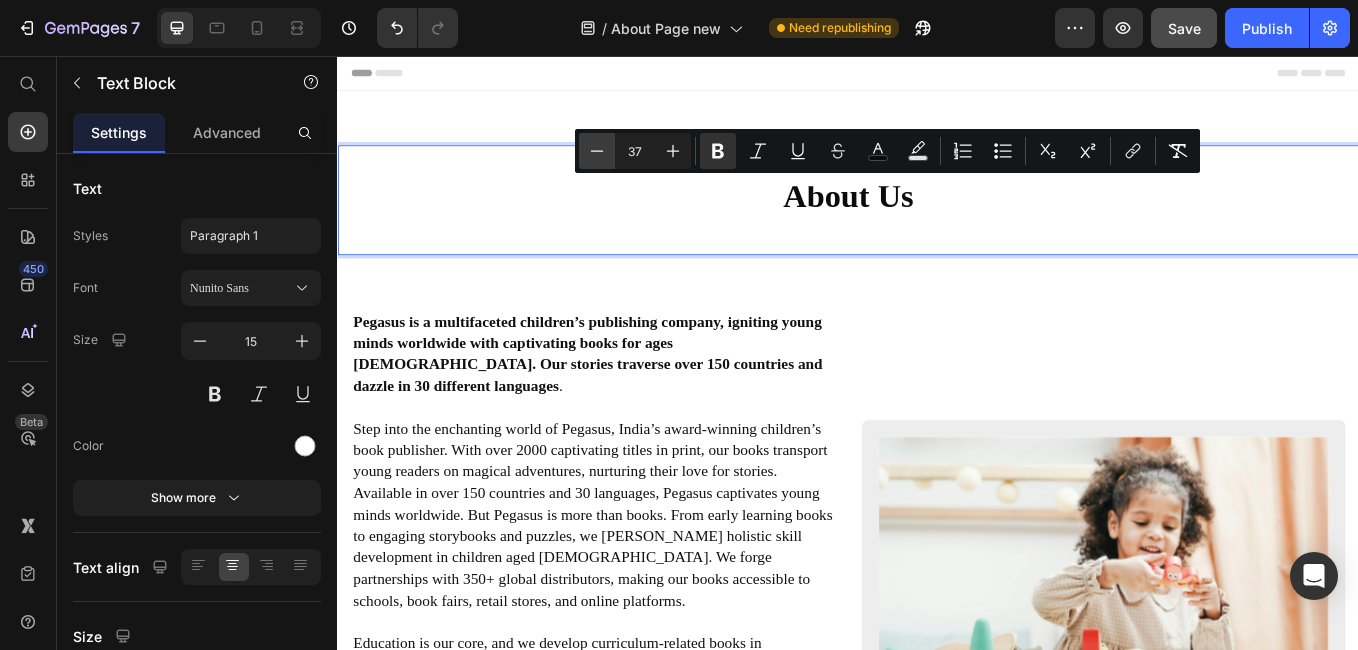click 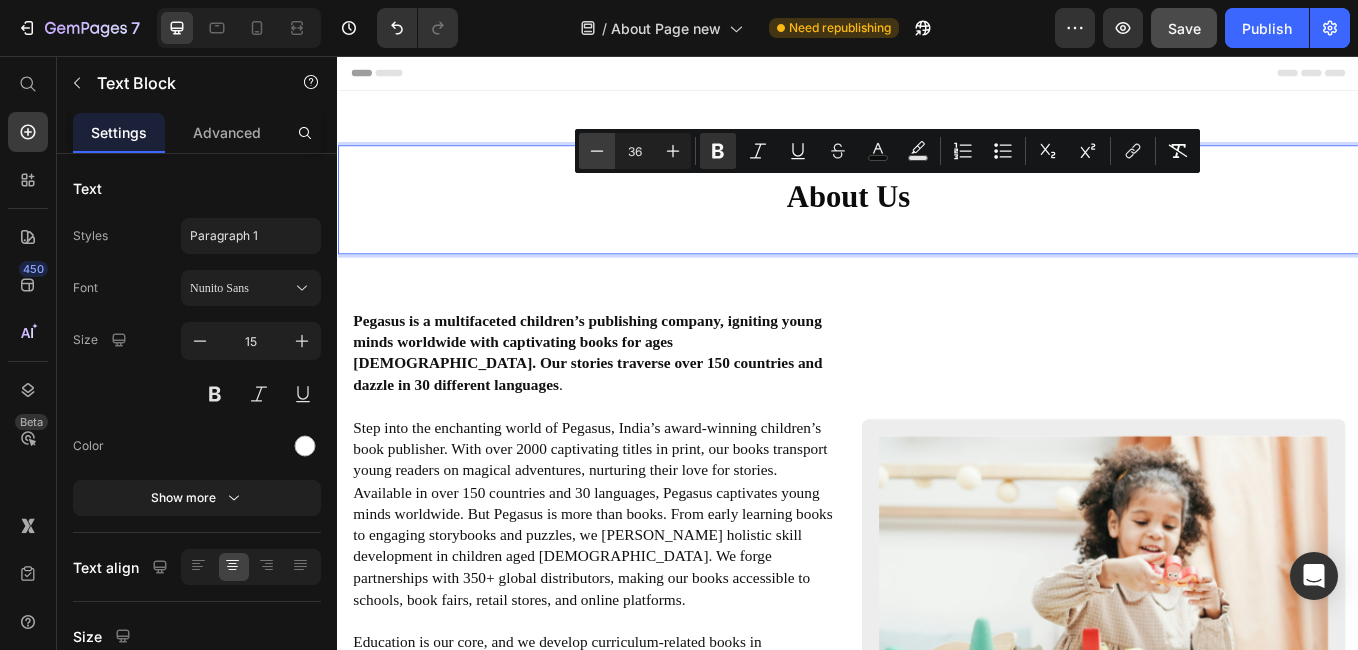 click 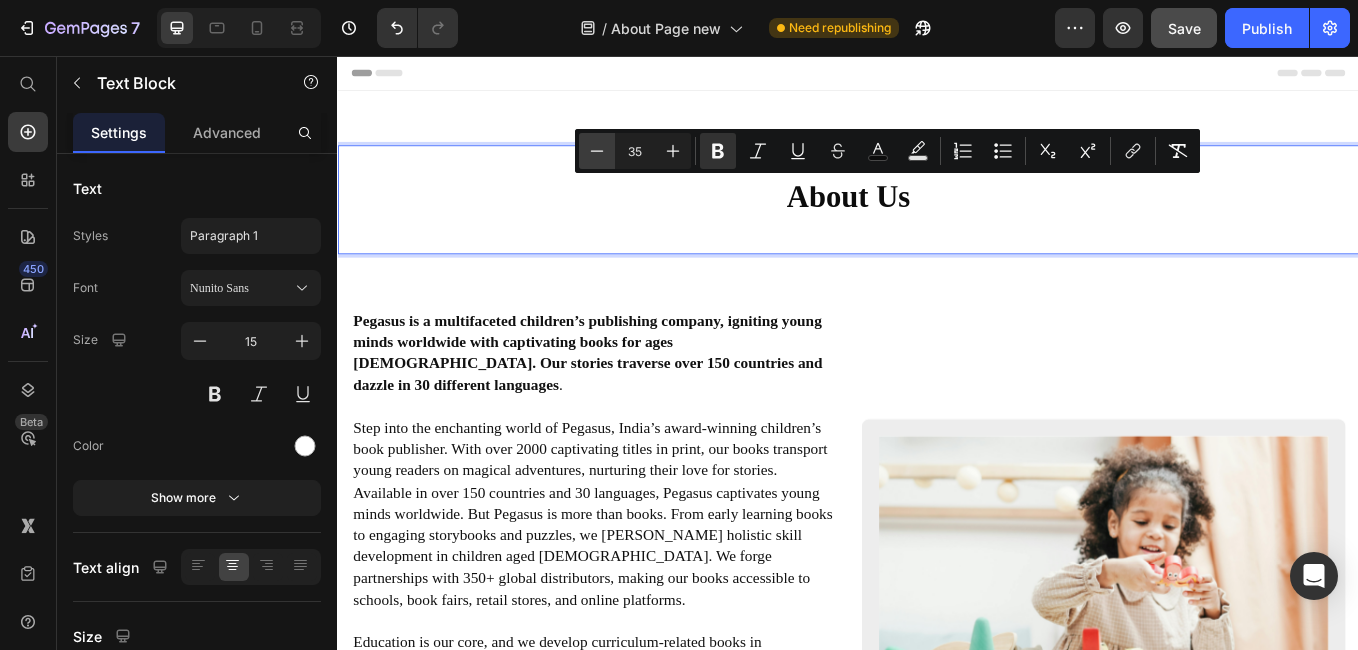 click 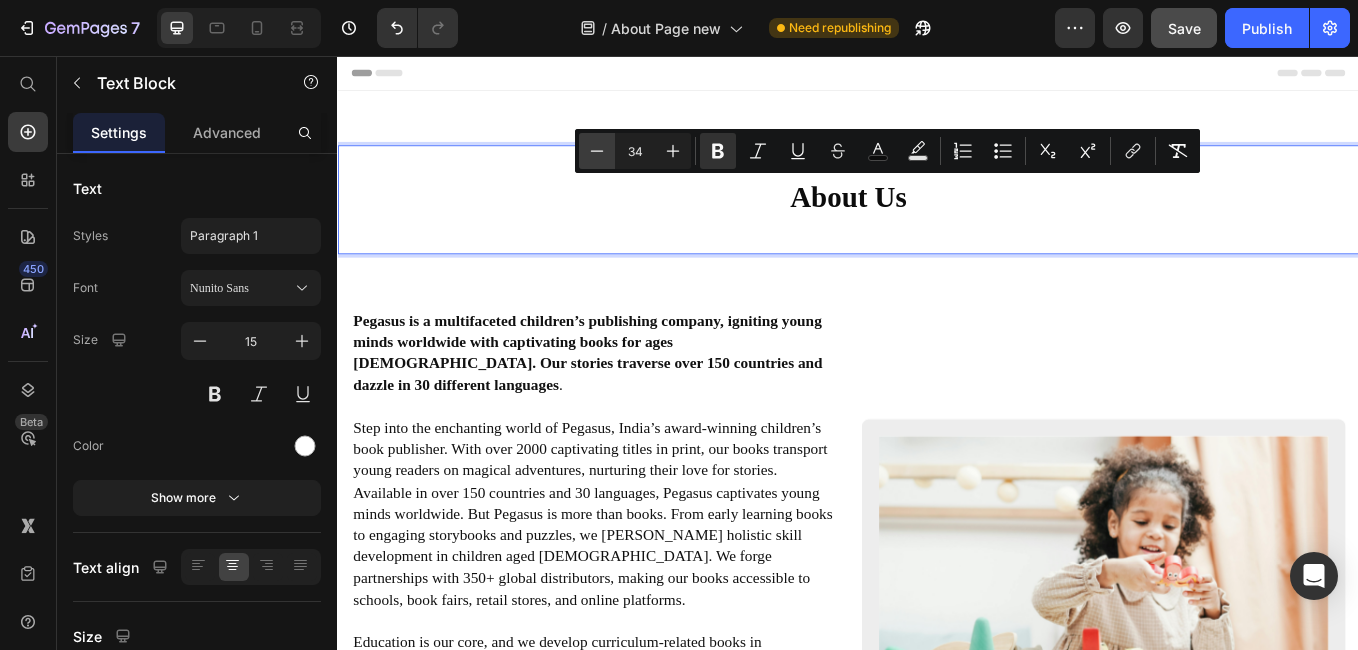click 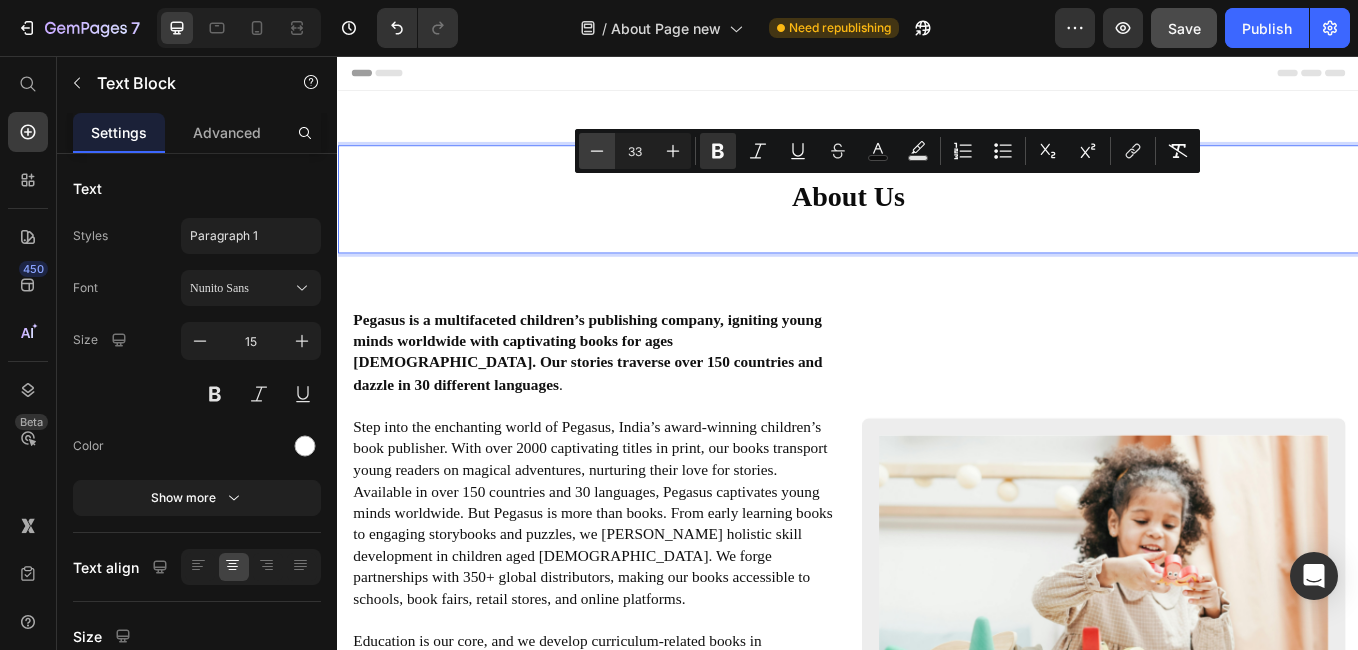 click 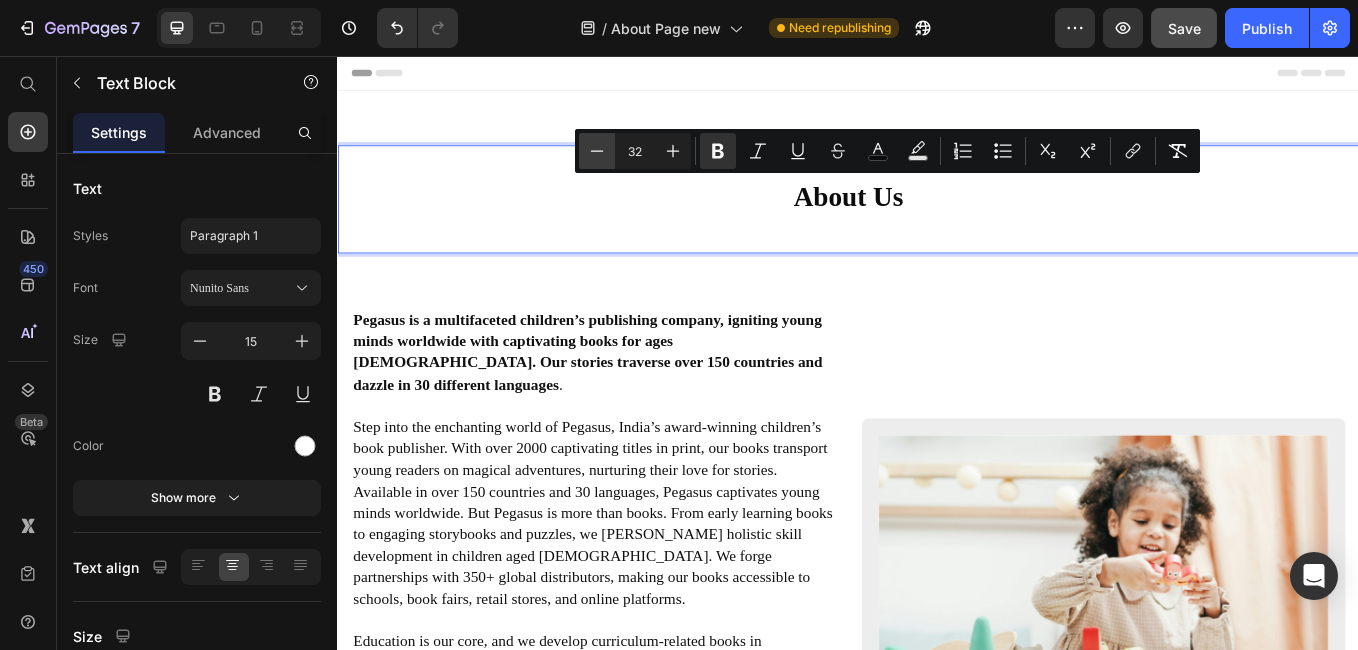 click 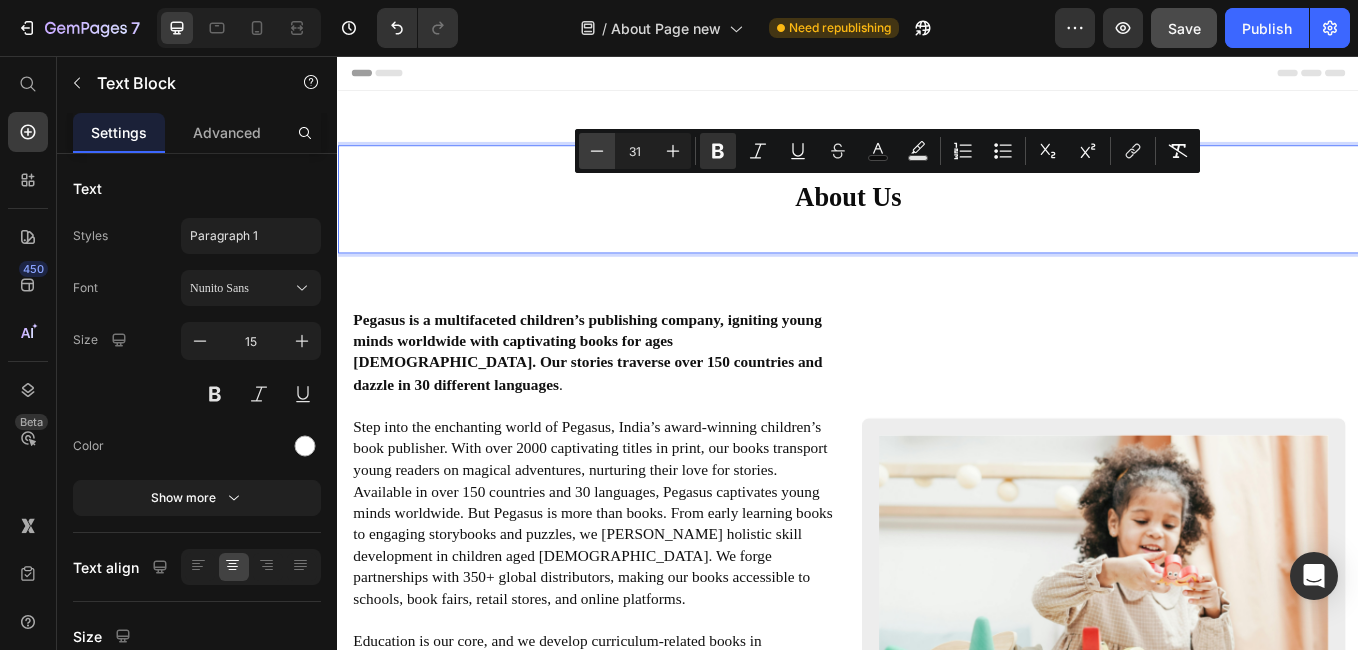 click 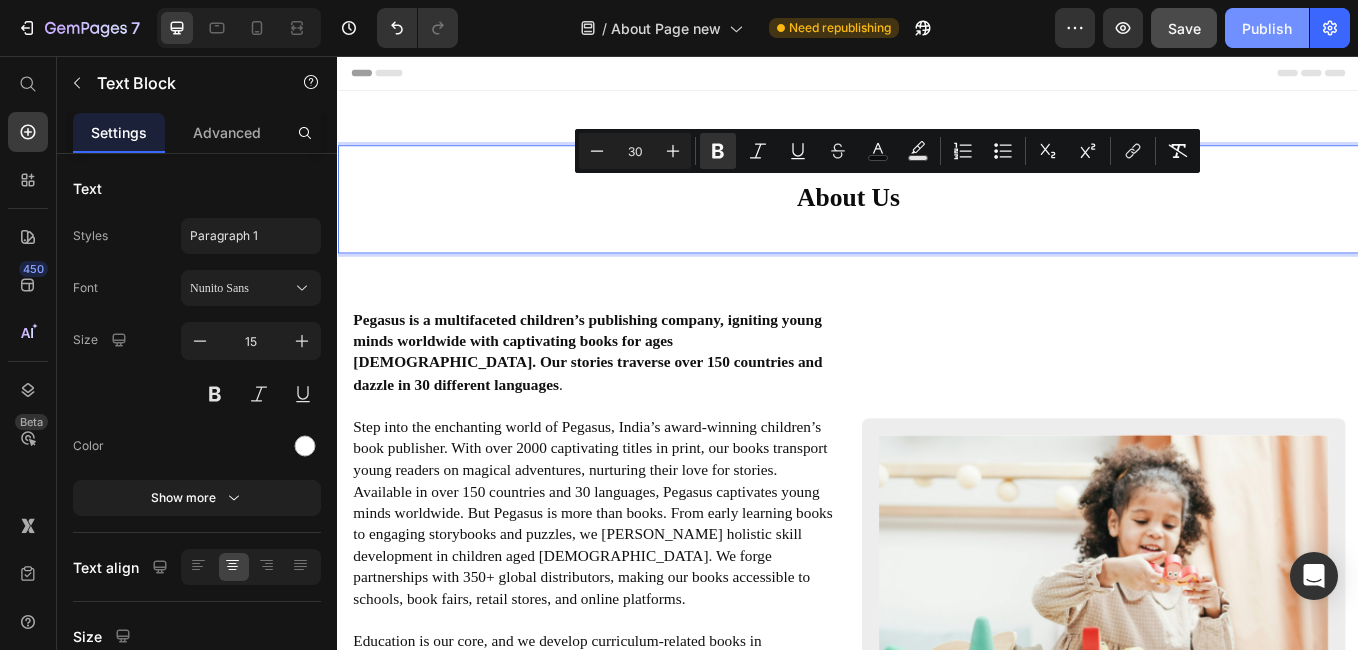 click on "Publish" at bounding box center [1267, 28] 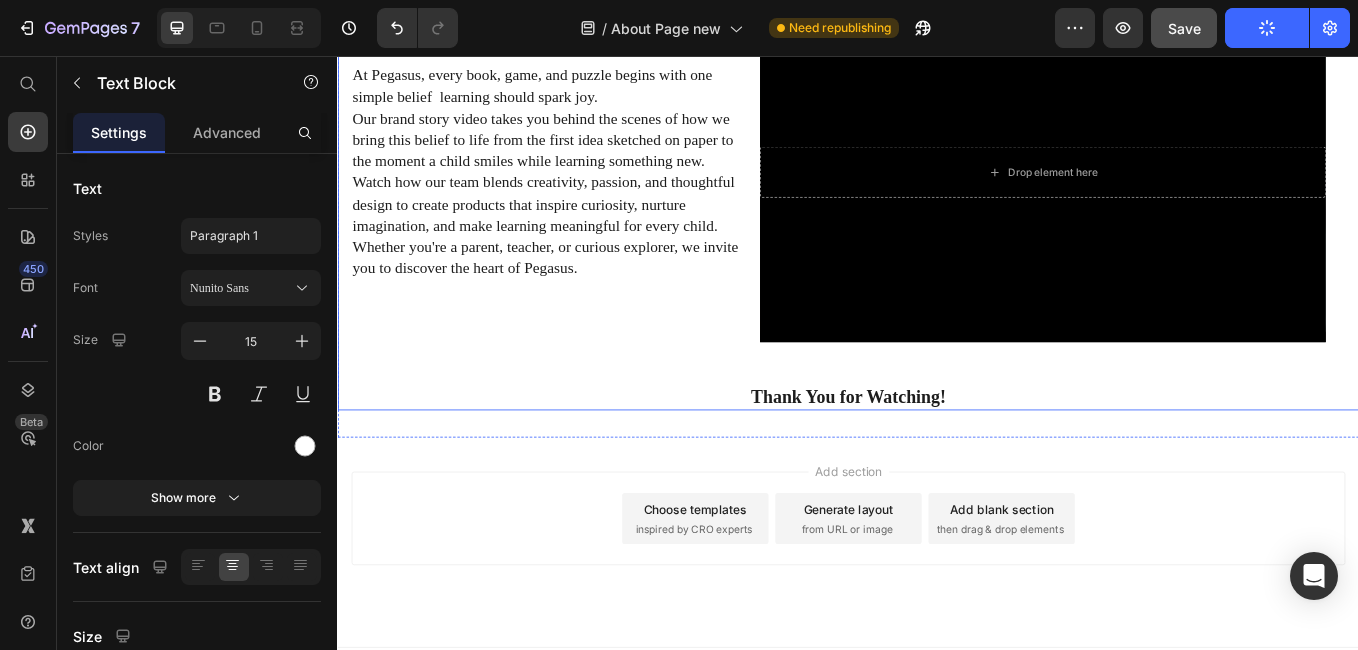 scroll, scrollTop: 1329, scrollLeft: 0, axis: vertical 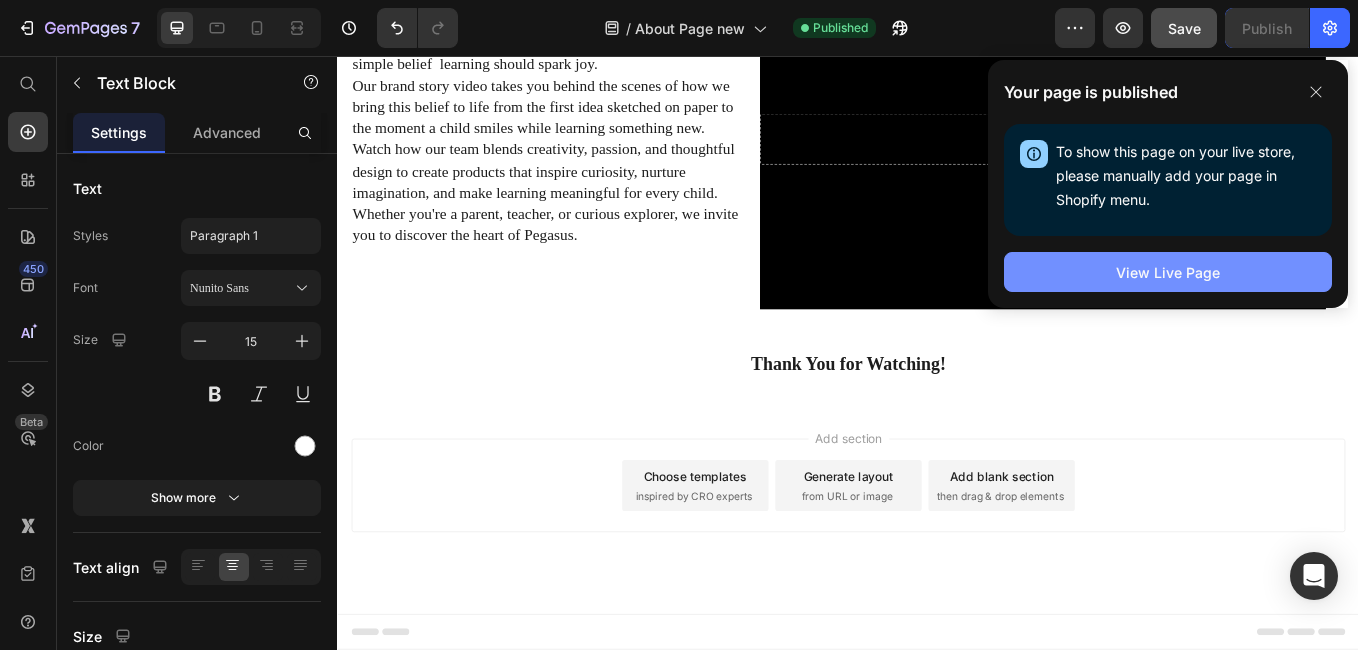 click on "View Live Page" at bounding box center [1168, 272] 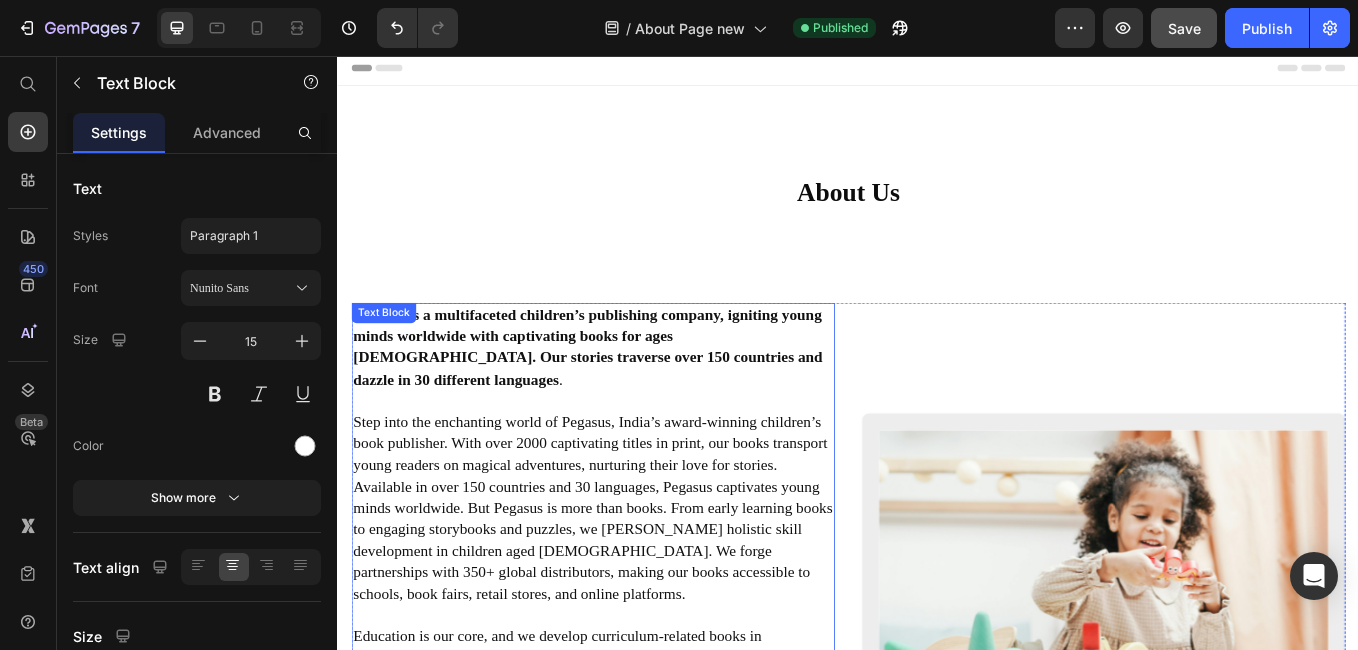 scroll, scrollTop: 0, scrollLeft: 0, axis: both 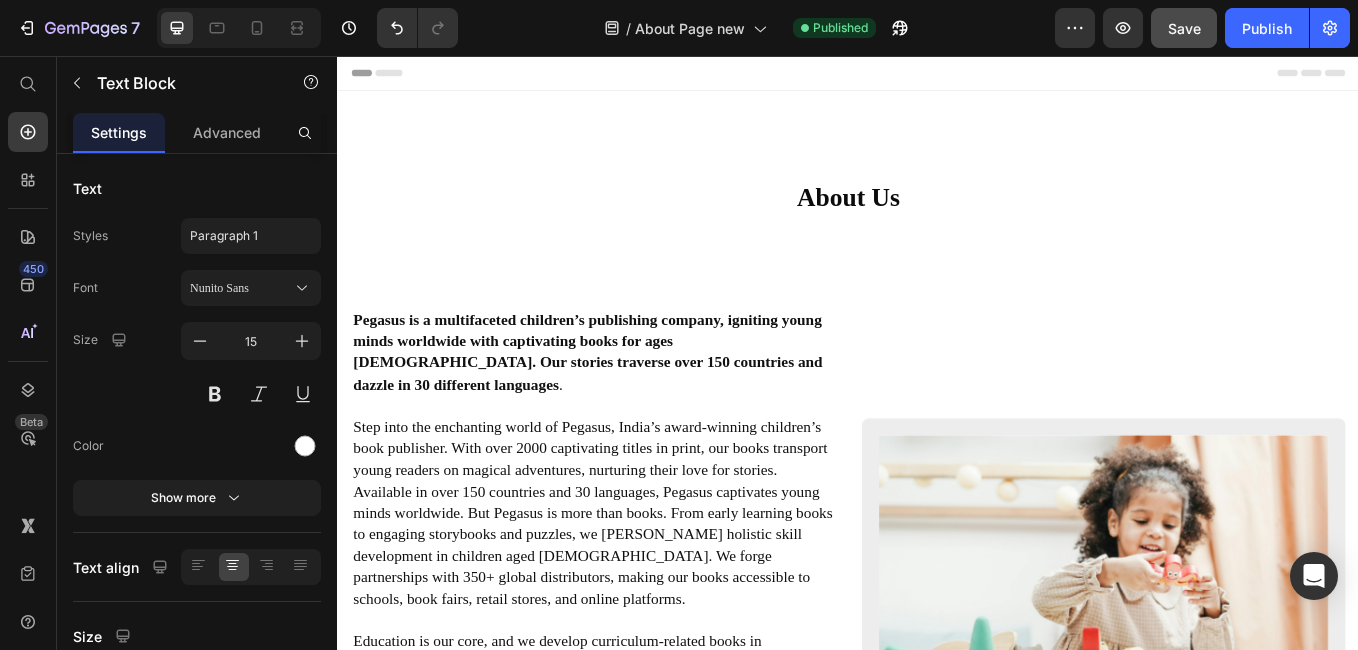 click on "About Us Text Block" at bounding box center [937, 224] 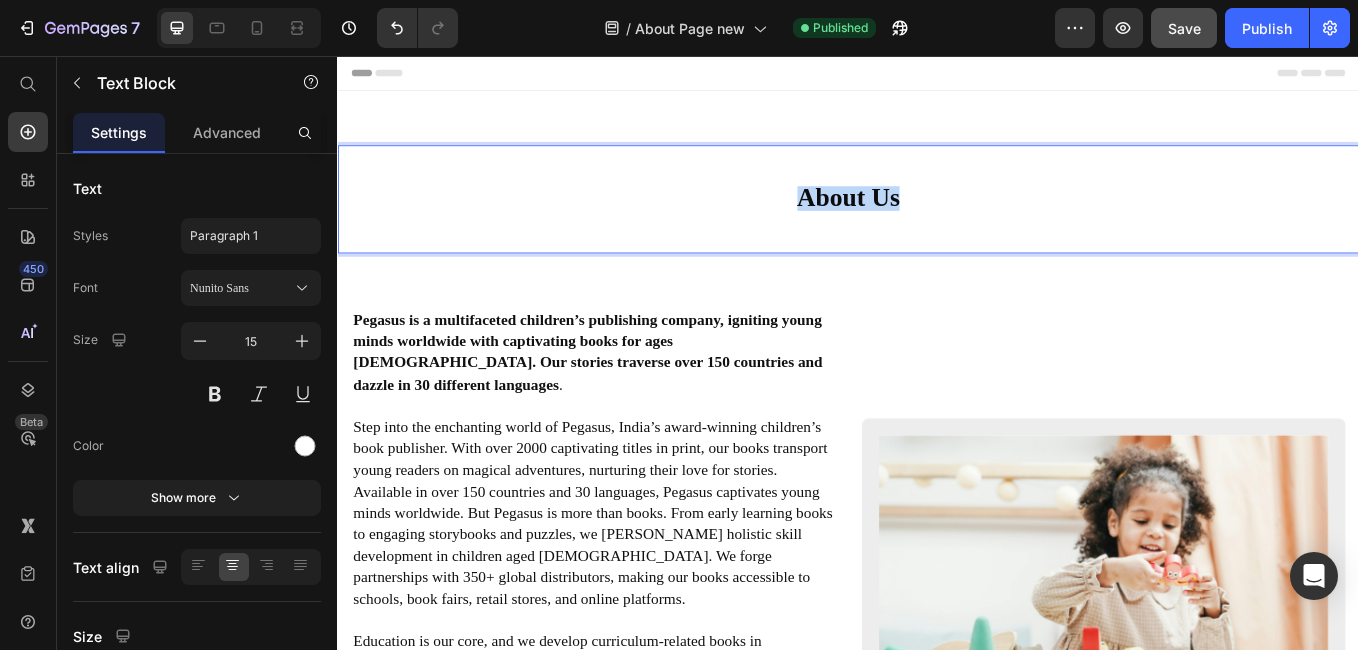 drag, startPoint x: 869, startPoint y: 217, endPoint x: 1016, endPoint y: 207, distance: 147.33974 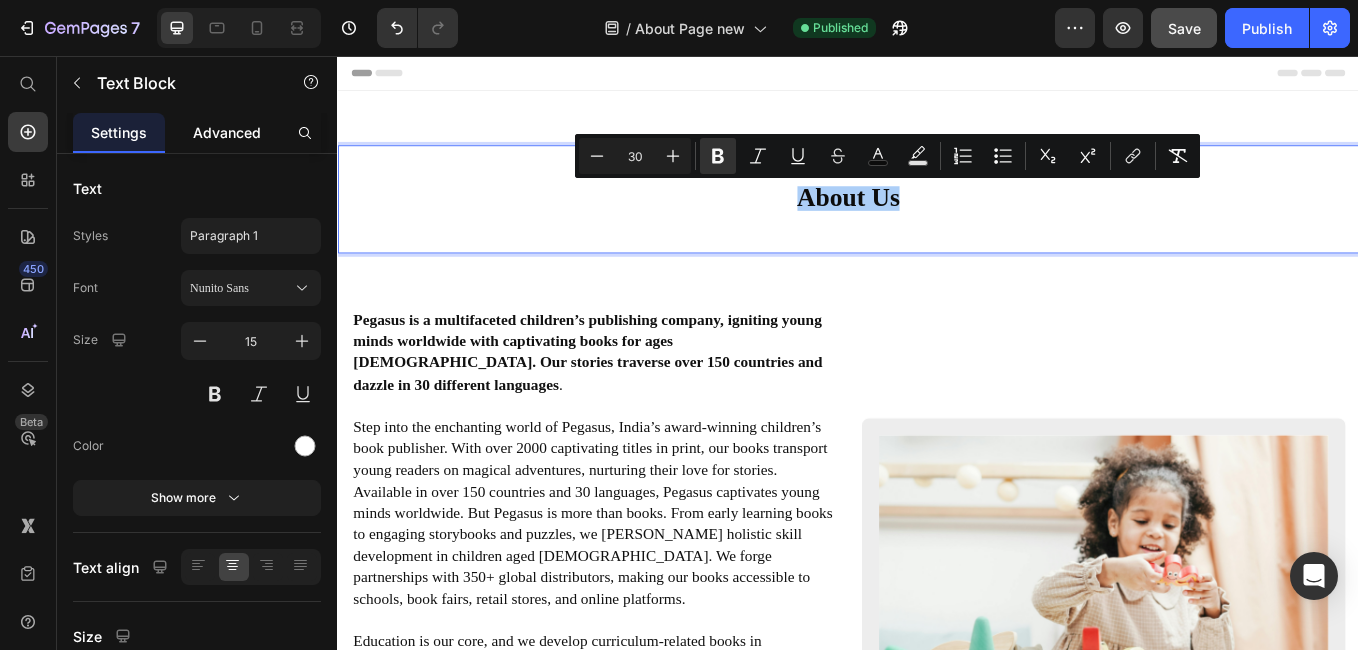 click on "Advanced" at bounding box center [227, 132] 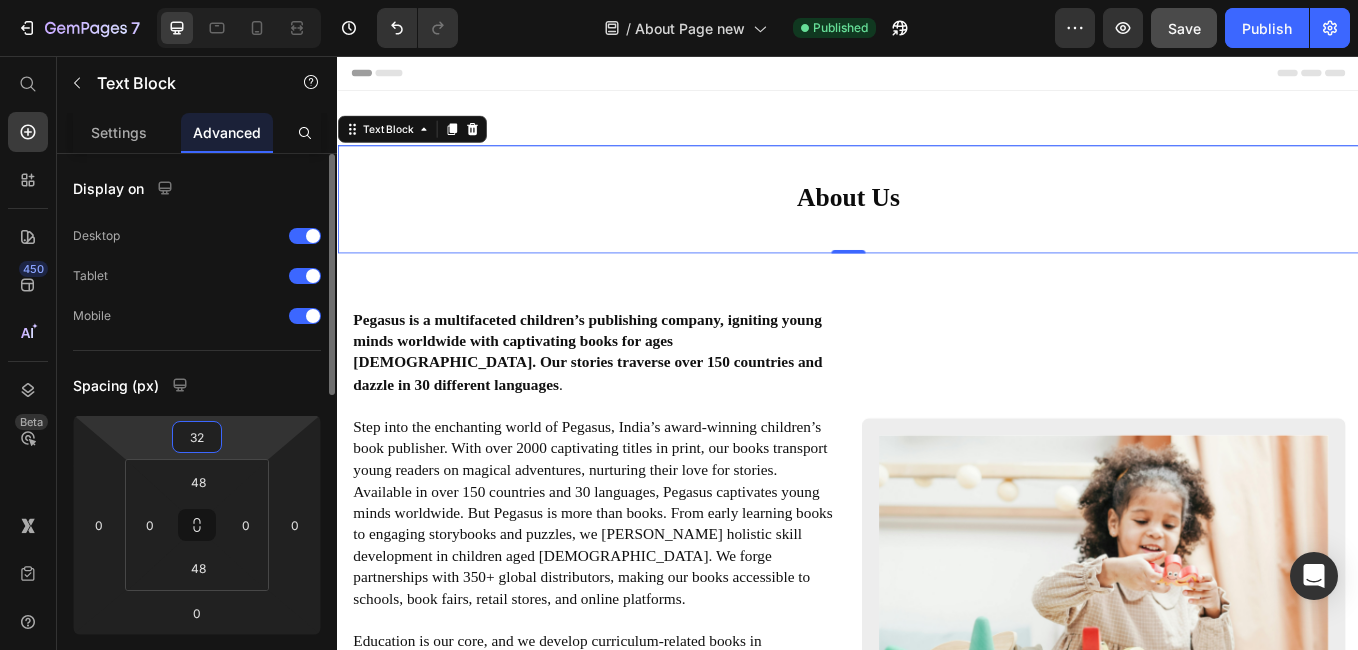 click on "32" at bounding box center (197, 437) 